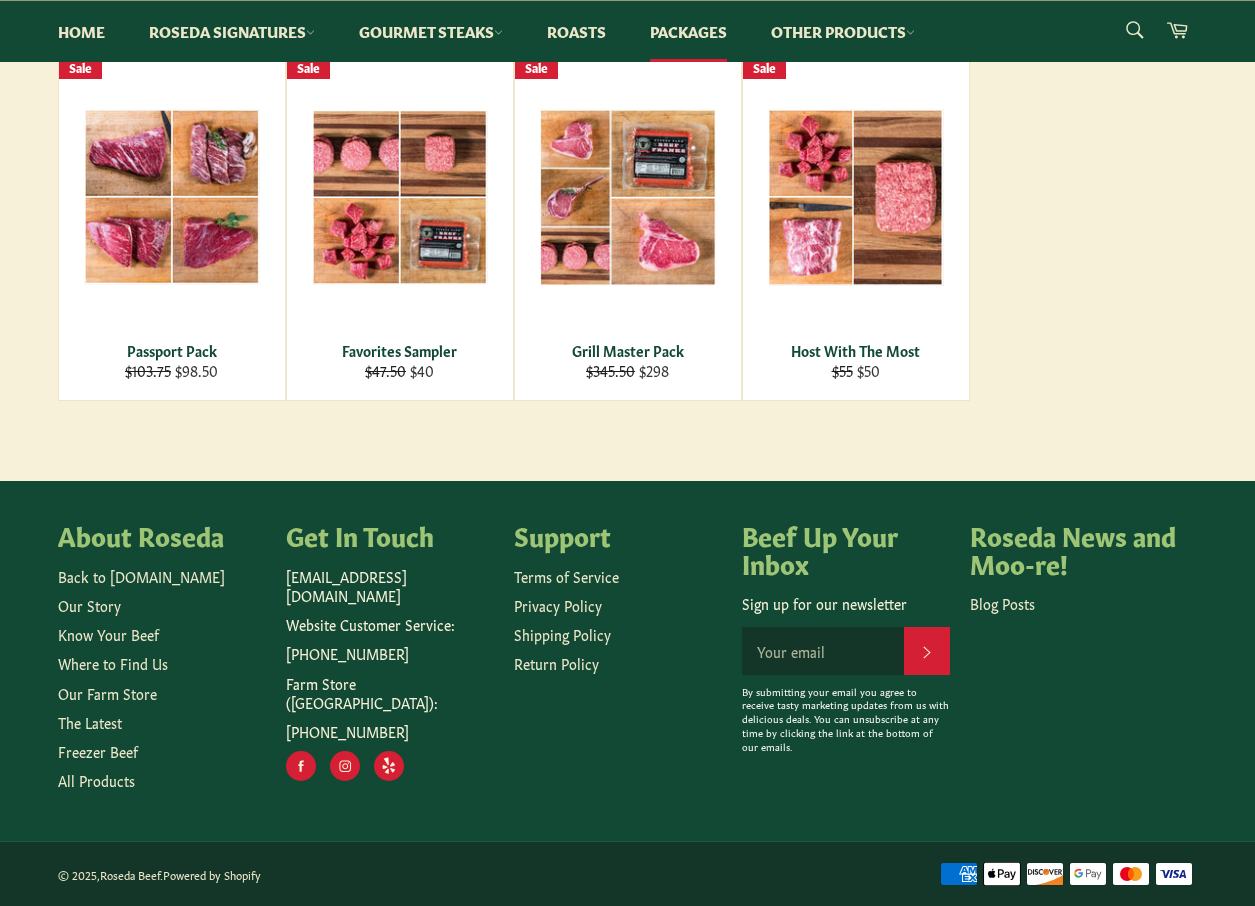 scroll, scrollTop: 396, scrollLeft: 0, axis: vertical 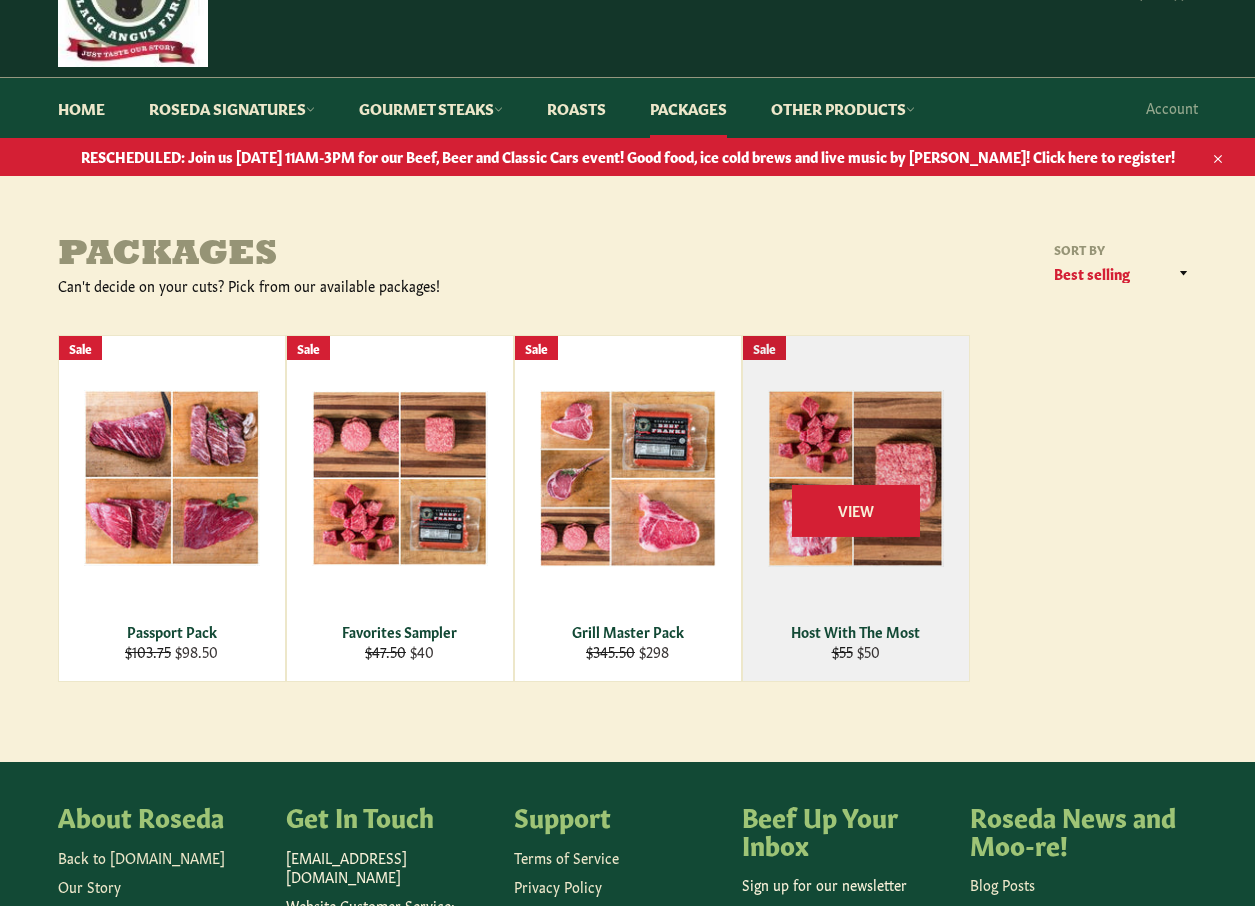 click on "View" at bounding box center (856, 510) 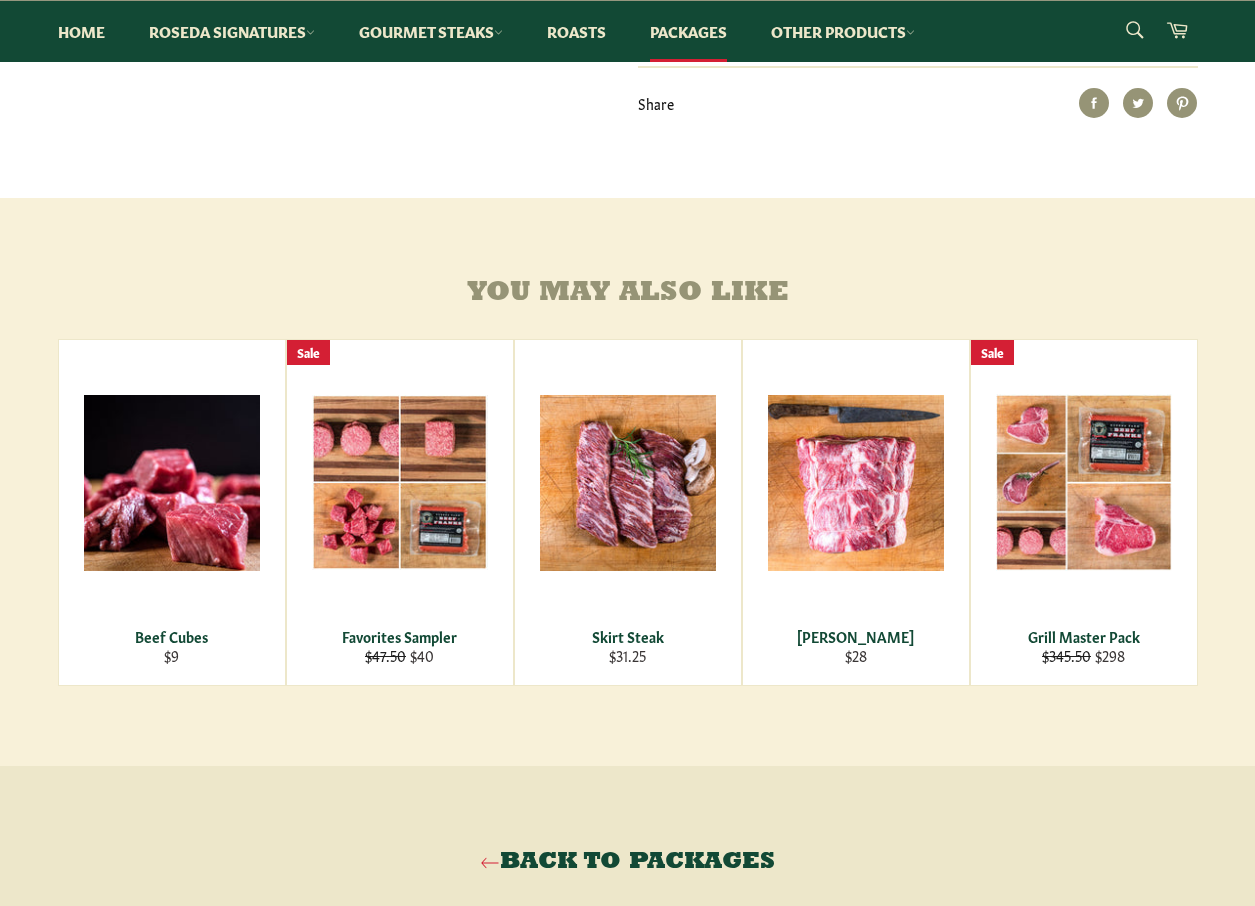 scroll, scrollTop: 797, scrollLeft: 0, axis: vertical 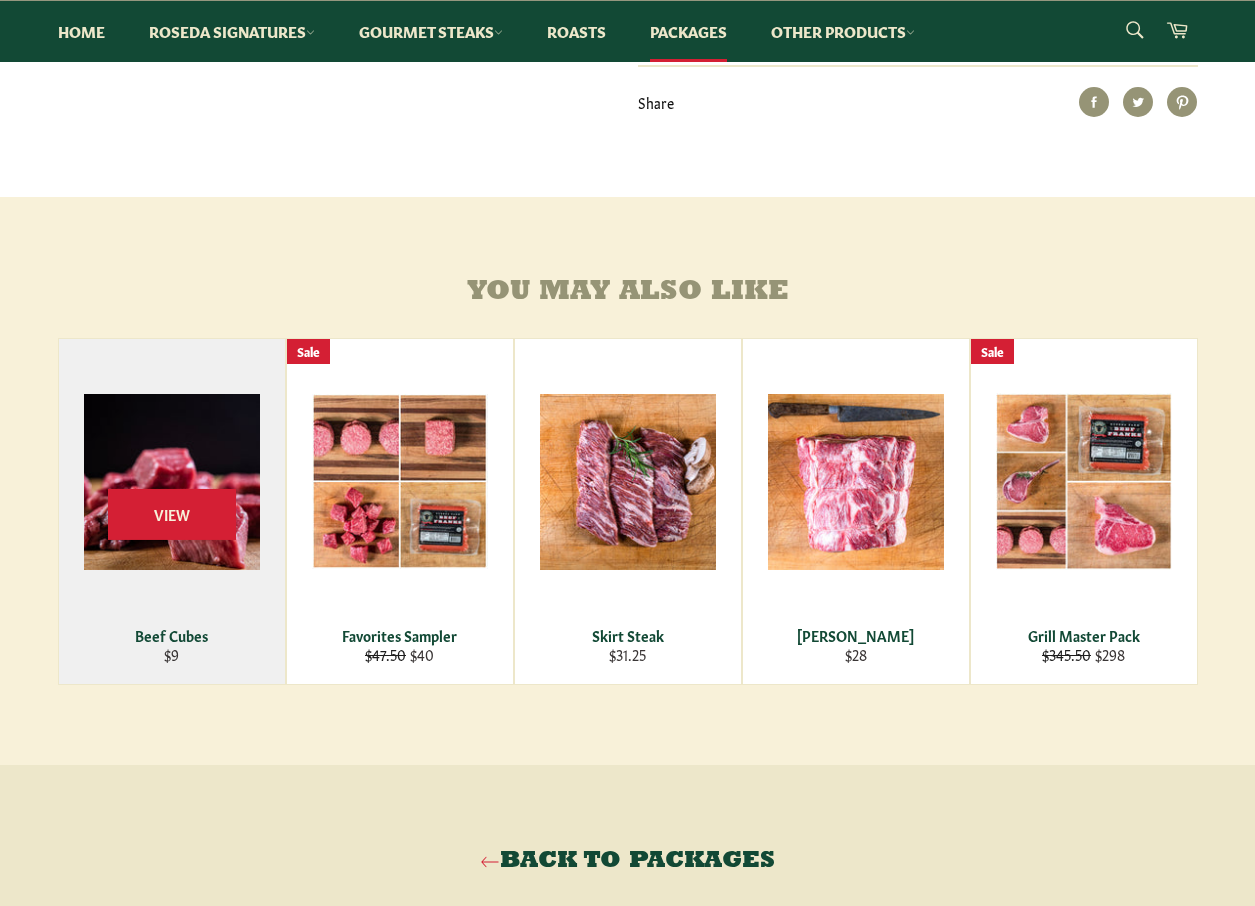 click on "View" at bounding box center (172, 514) 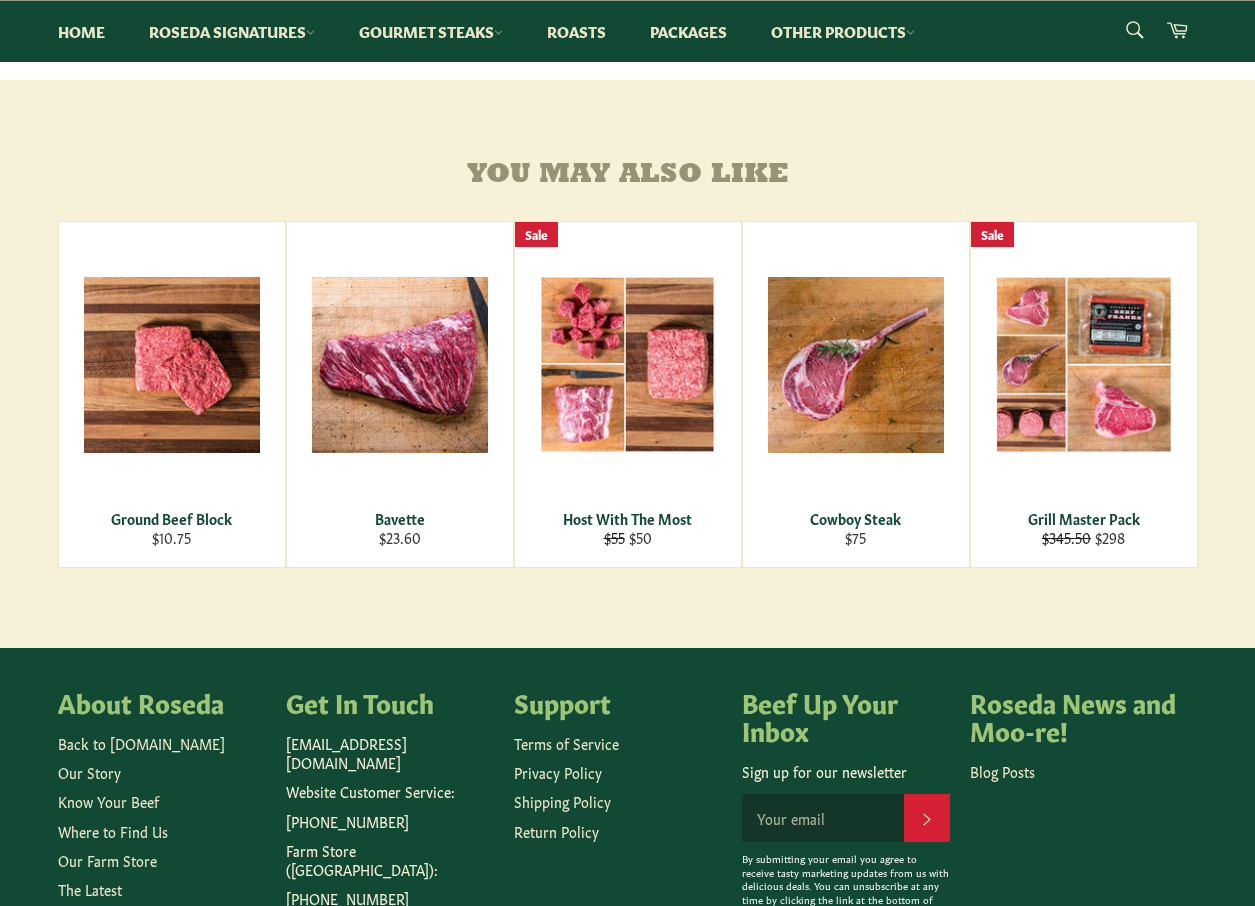 scroll, scrollTop: 897, scrollLeft: 0, axis: vertical 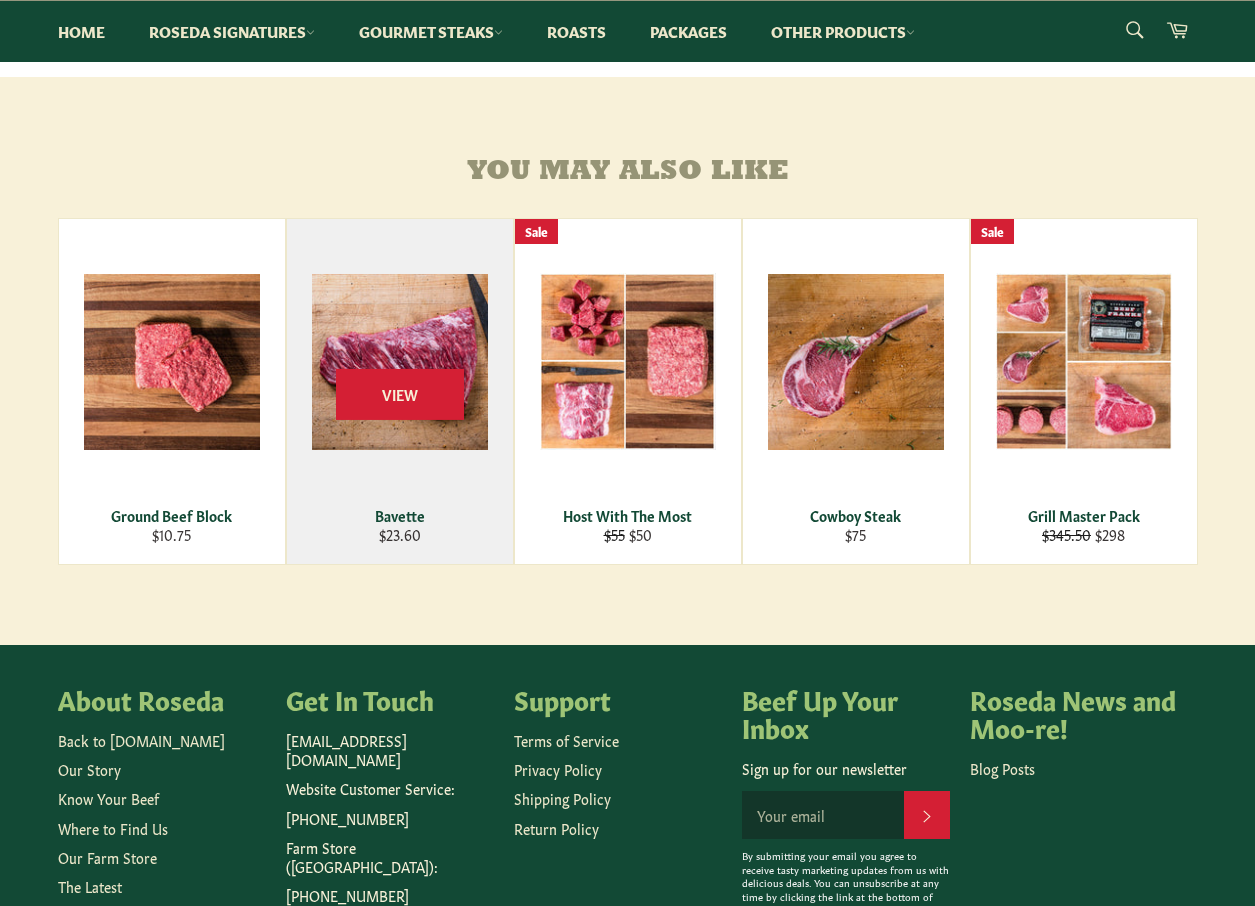 click on "View" at bounding box center [400, 394] 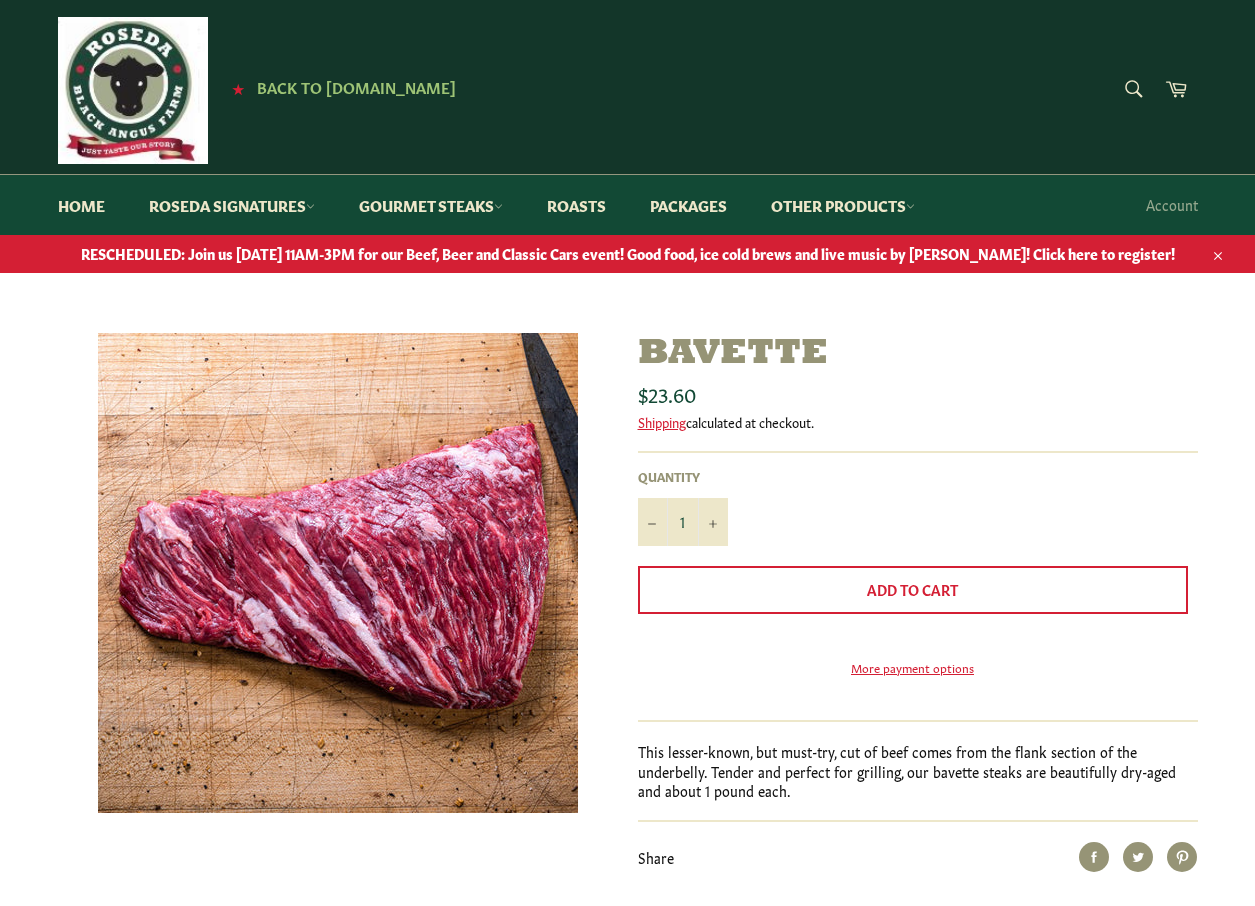 scroll, scrollTop: 0, scrollLeft: 0, axis: both 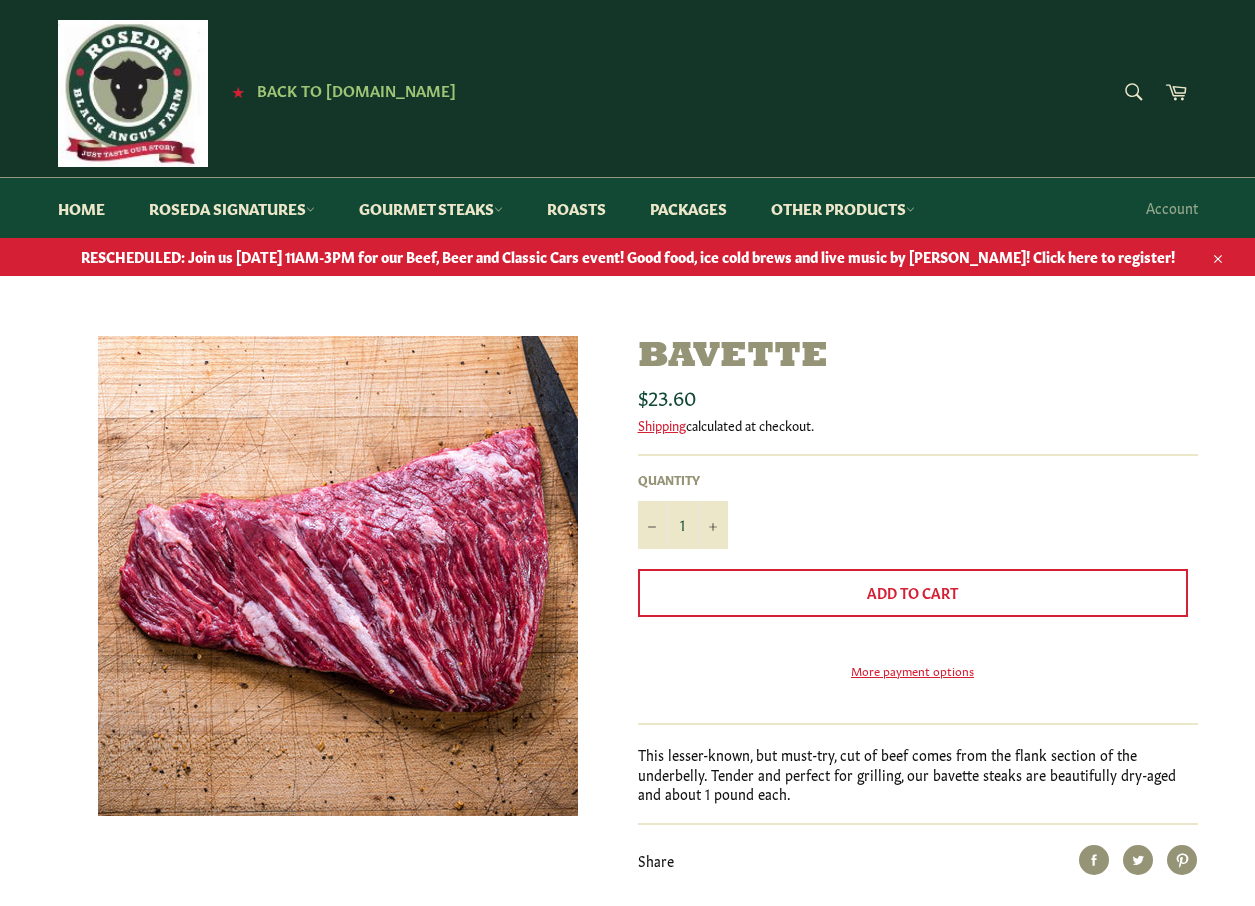 drag, startPoint x: 1108, startPoint y: 424, endPoint x: 1092, endPoint y: 439, distance: 21.931713 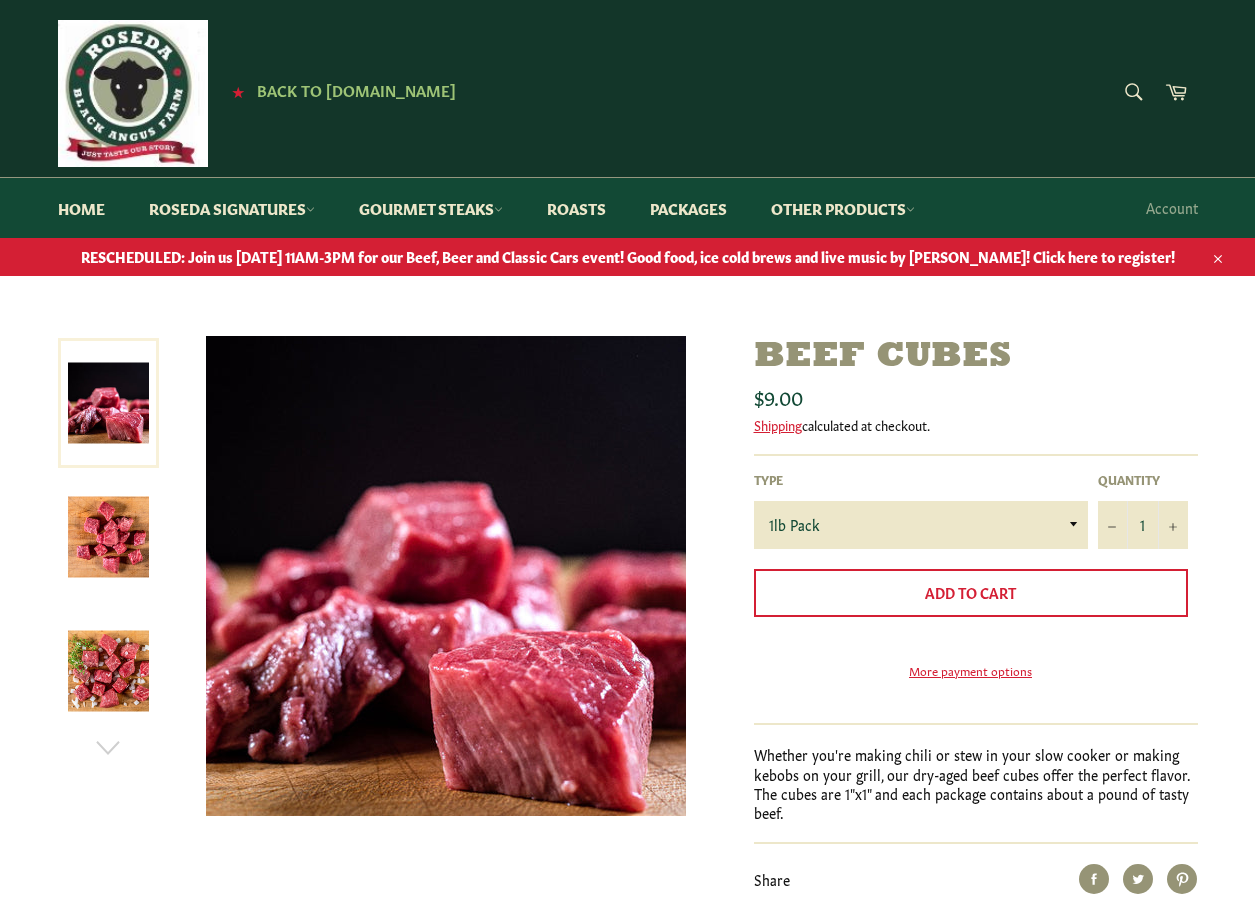 scroll, scrollTop: 0, scrollLeft: 0, axis: both 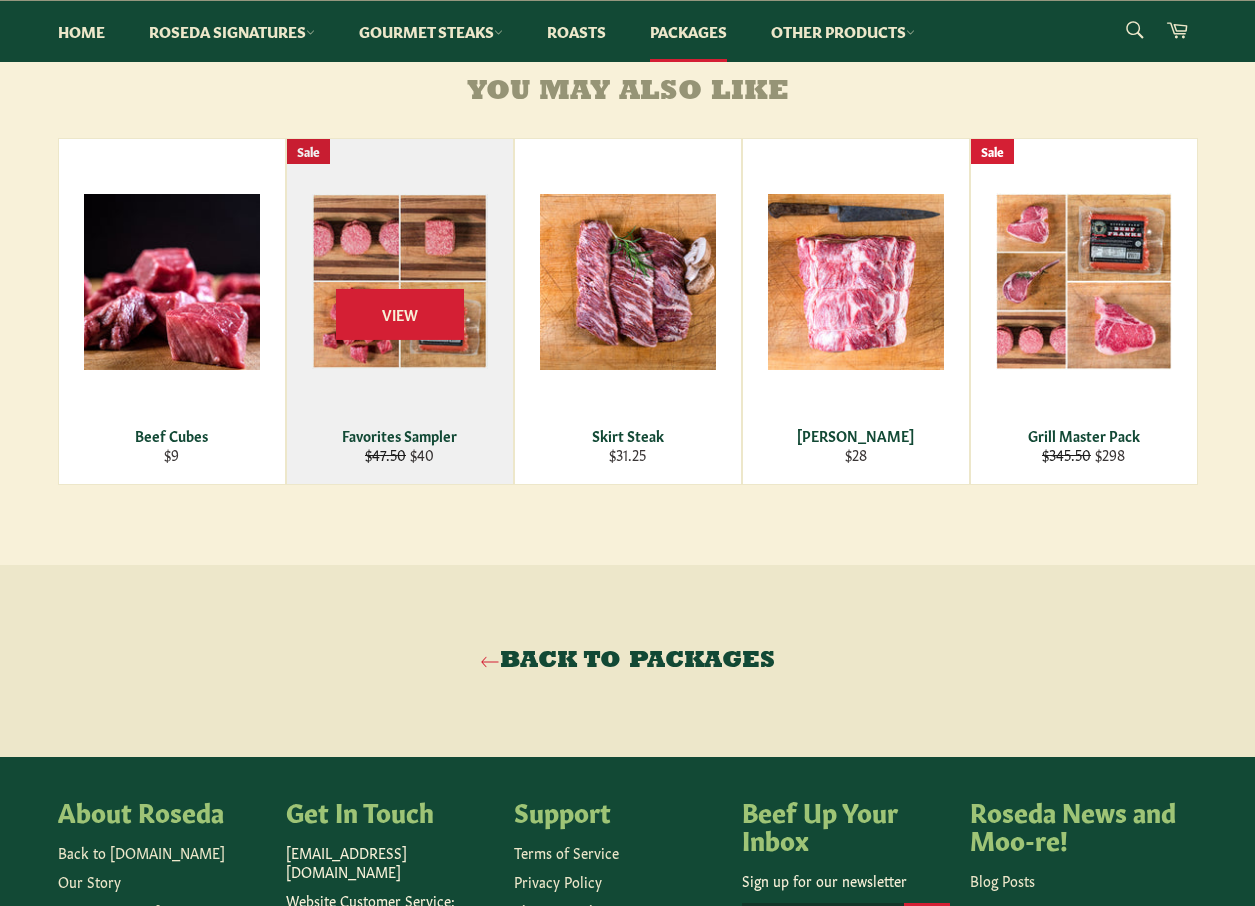 click on "View" at bounding box center [400, 311] 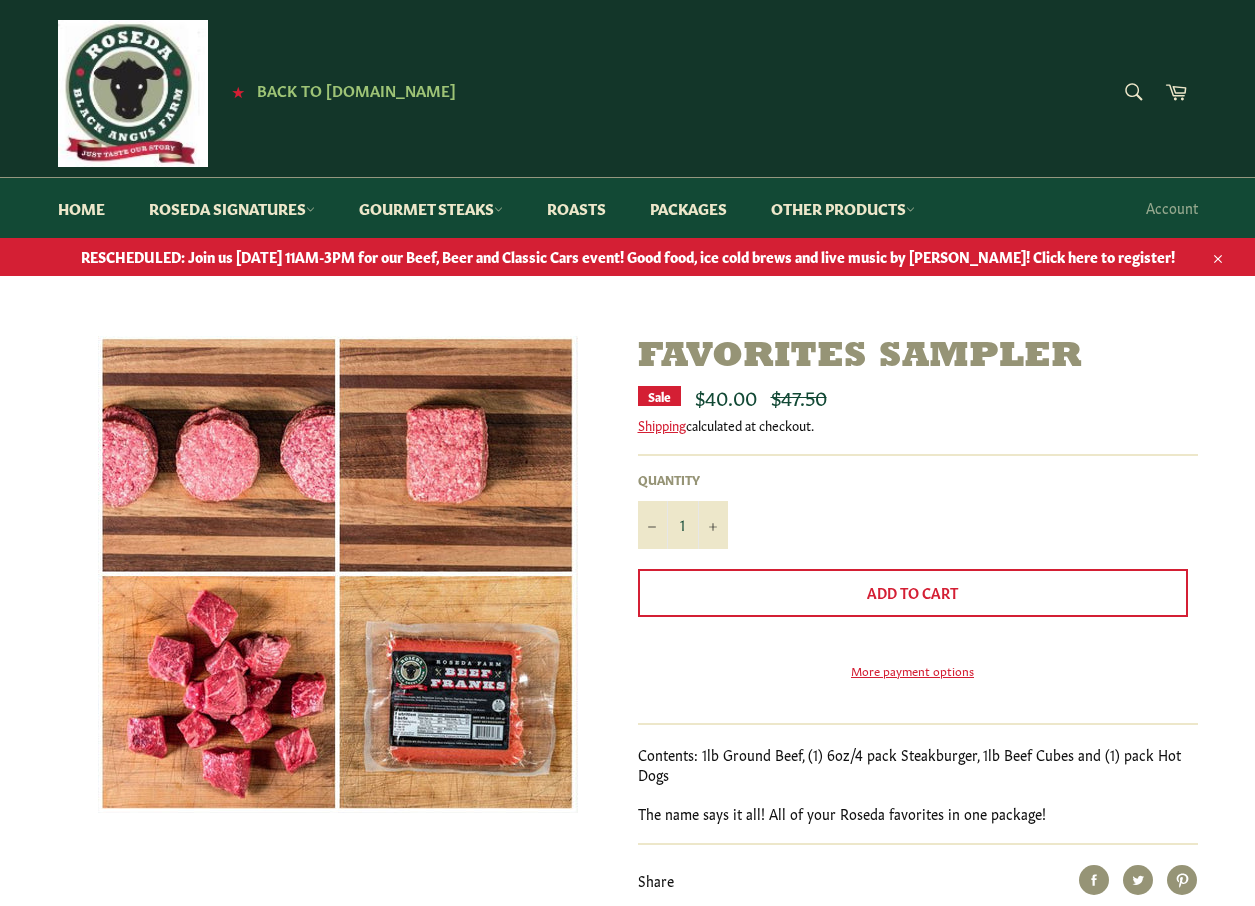 click on "Favorites Sampler
Sale
$40.00
Regular price
$47.50
Shipping  calculated at checkout.
Default Title - $40.00 USD
Quantity
1
−
+" at bounding box center (627, 1122) 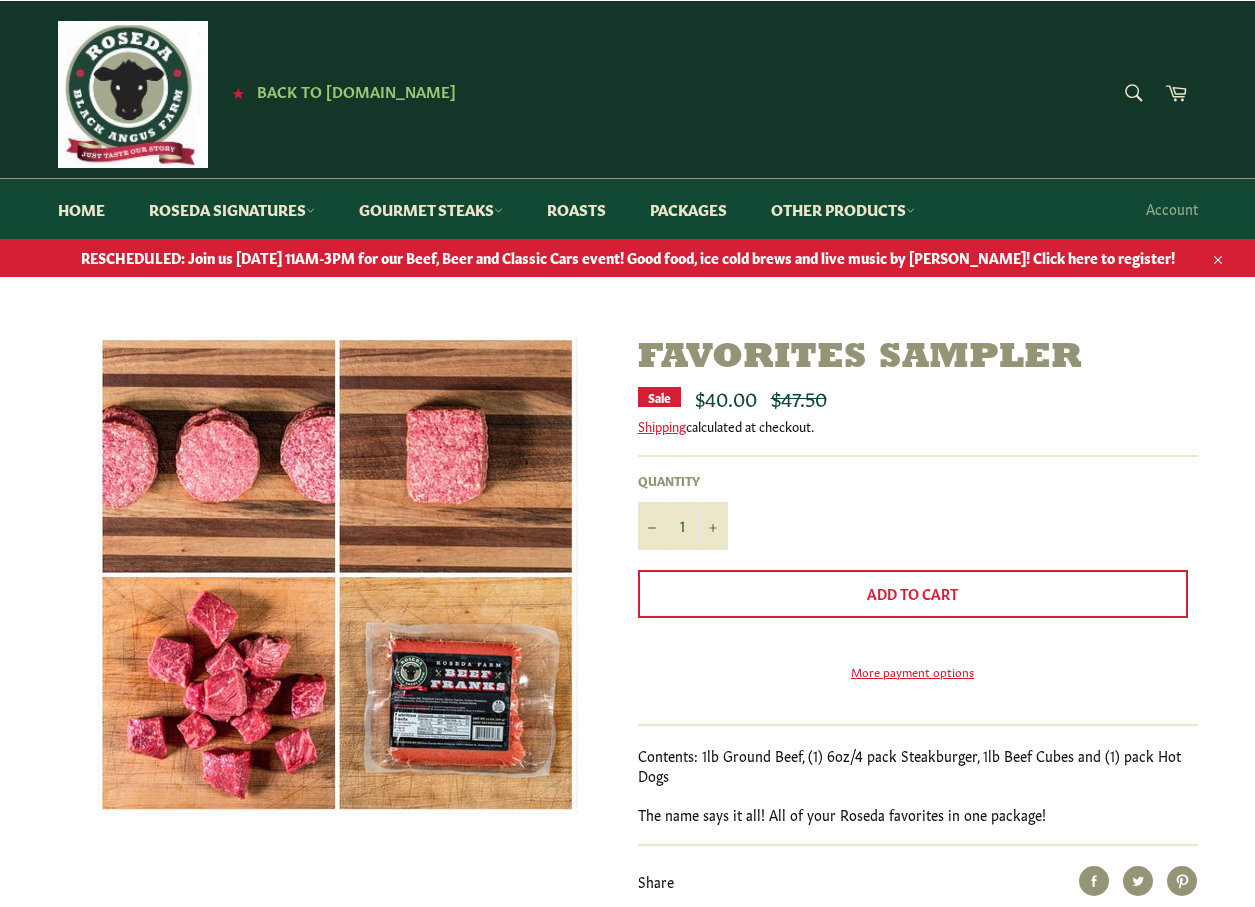scroll, scrollTop: 2, scrollLeft: 0, axis: vertical 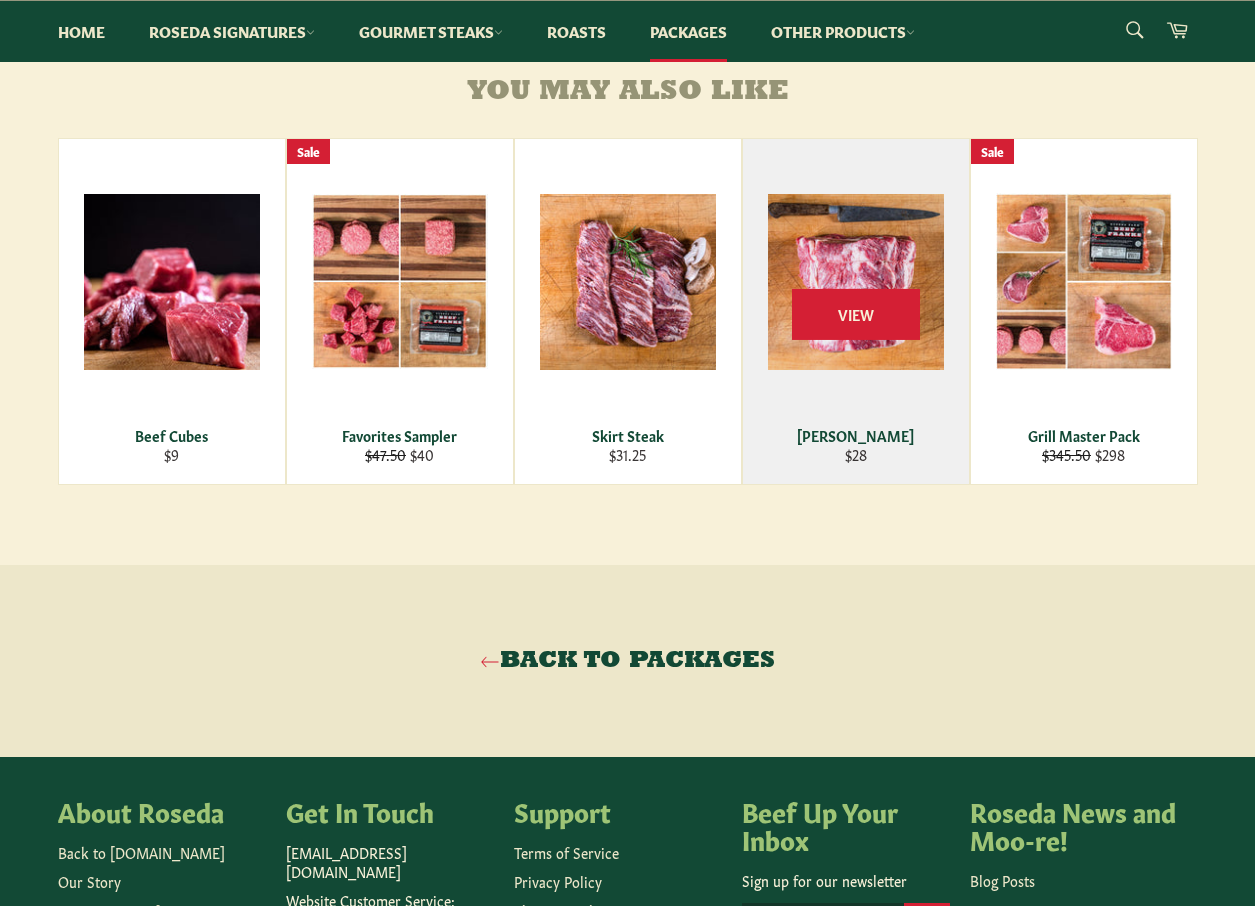 click on "View" at bounding box center (856, 314) 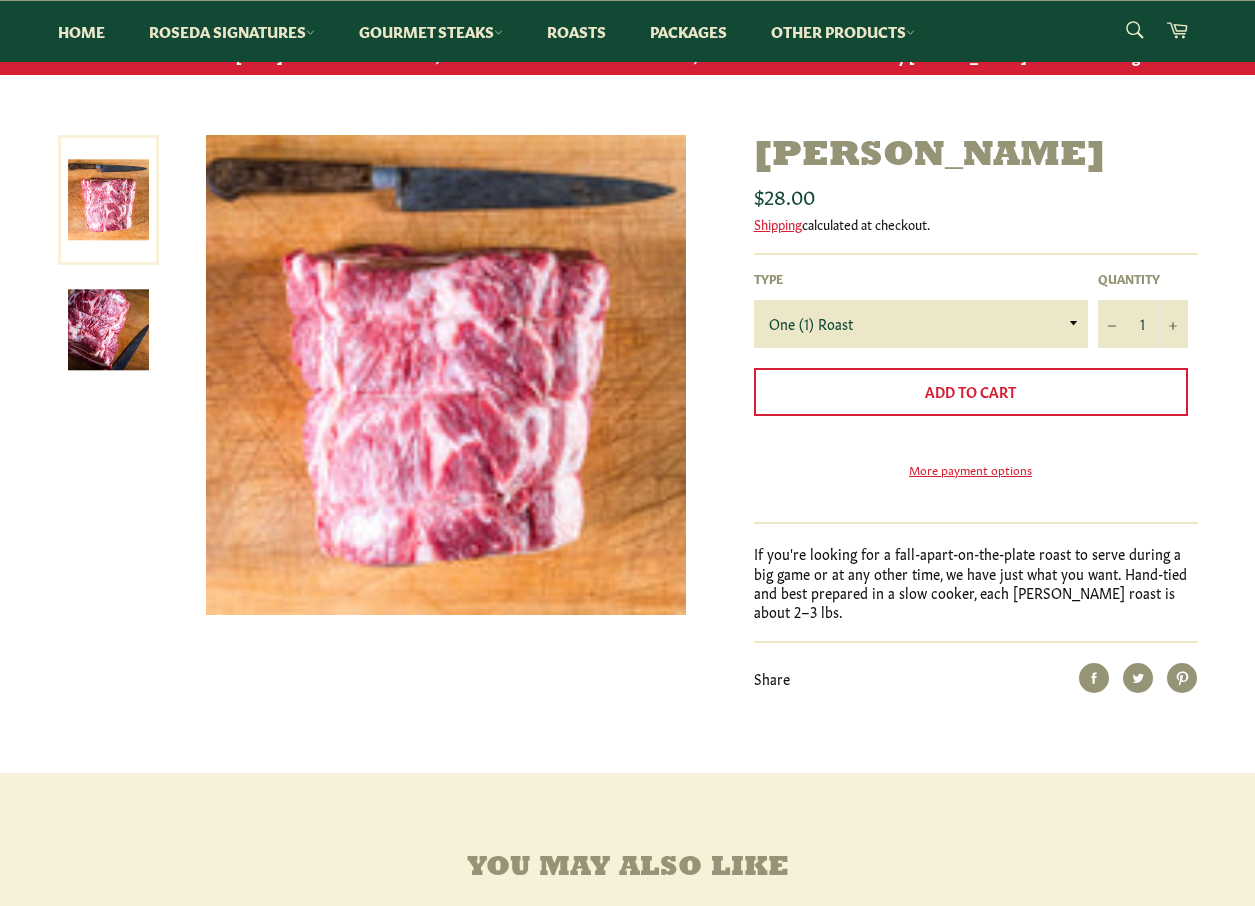 scroll, scrollTop: 199, scrollLeft: 0, axis: vertical 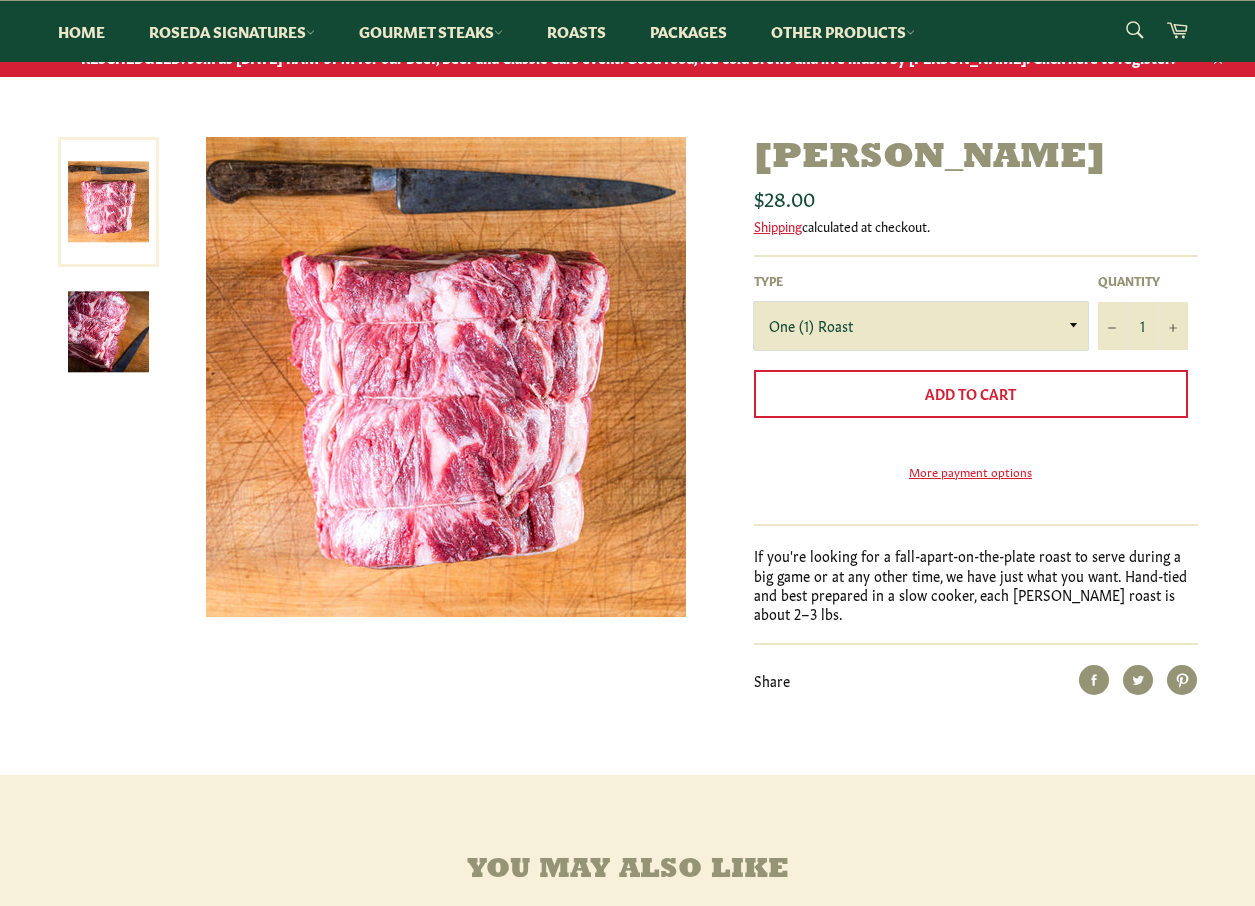 click on "One (1) Roast" at bounding box center [921, 326] 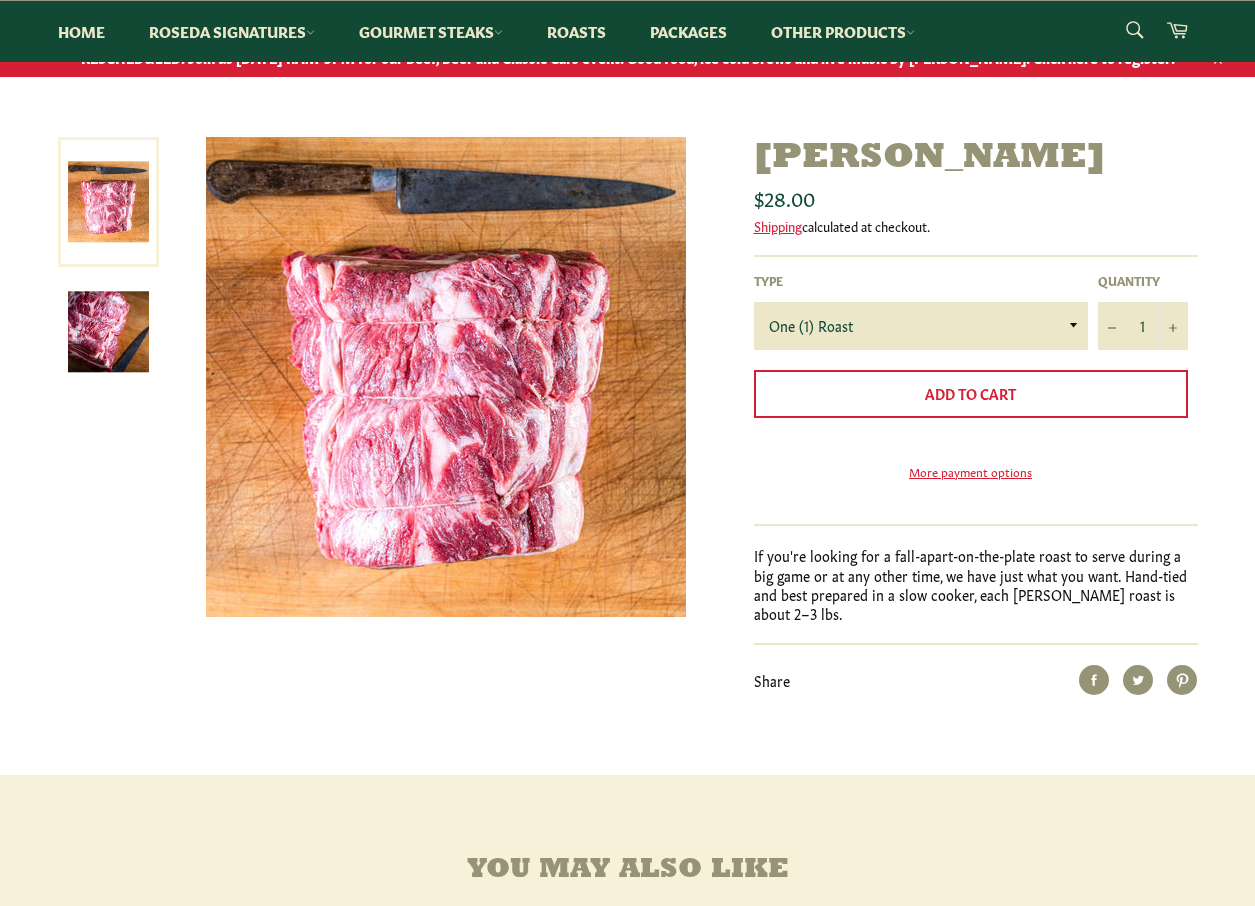 click on "[PERSON_NAME]" at bounding box center (976, 158) 